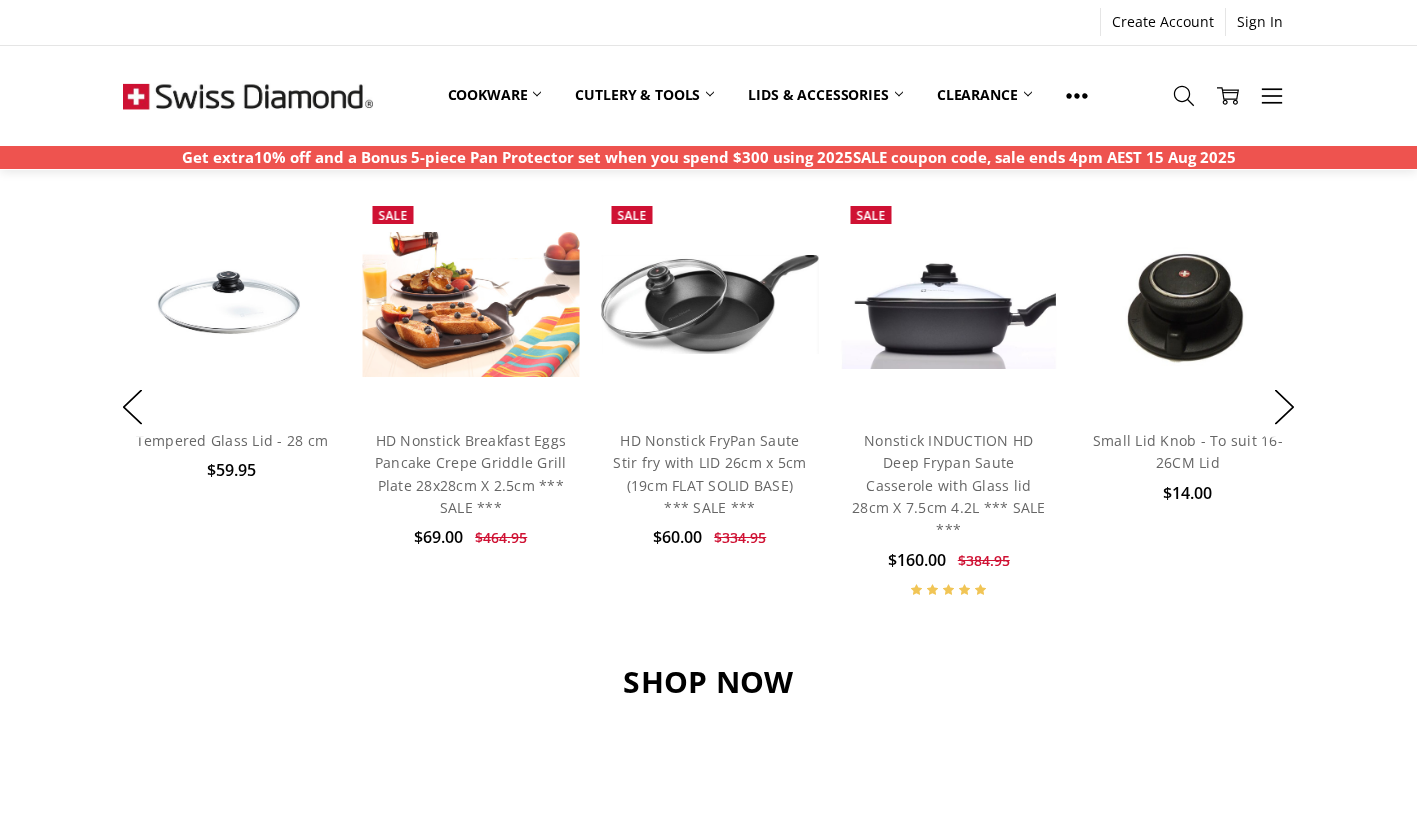 scroll, scrollTop: 1492, scrollLeft: 0, axis: vertical 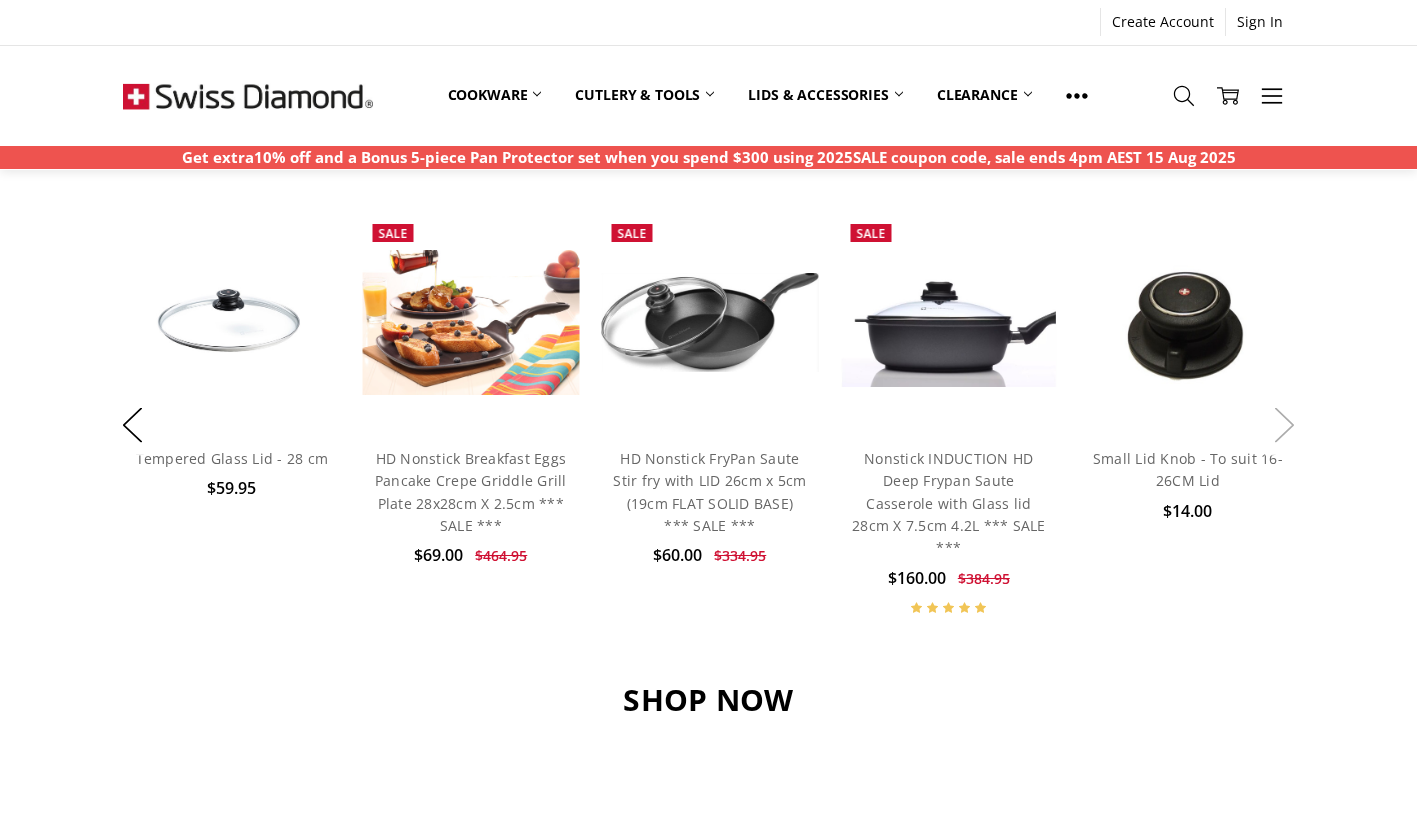 click on "Next" at bounding box center (1285, 425) 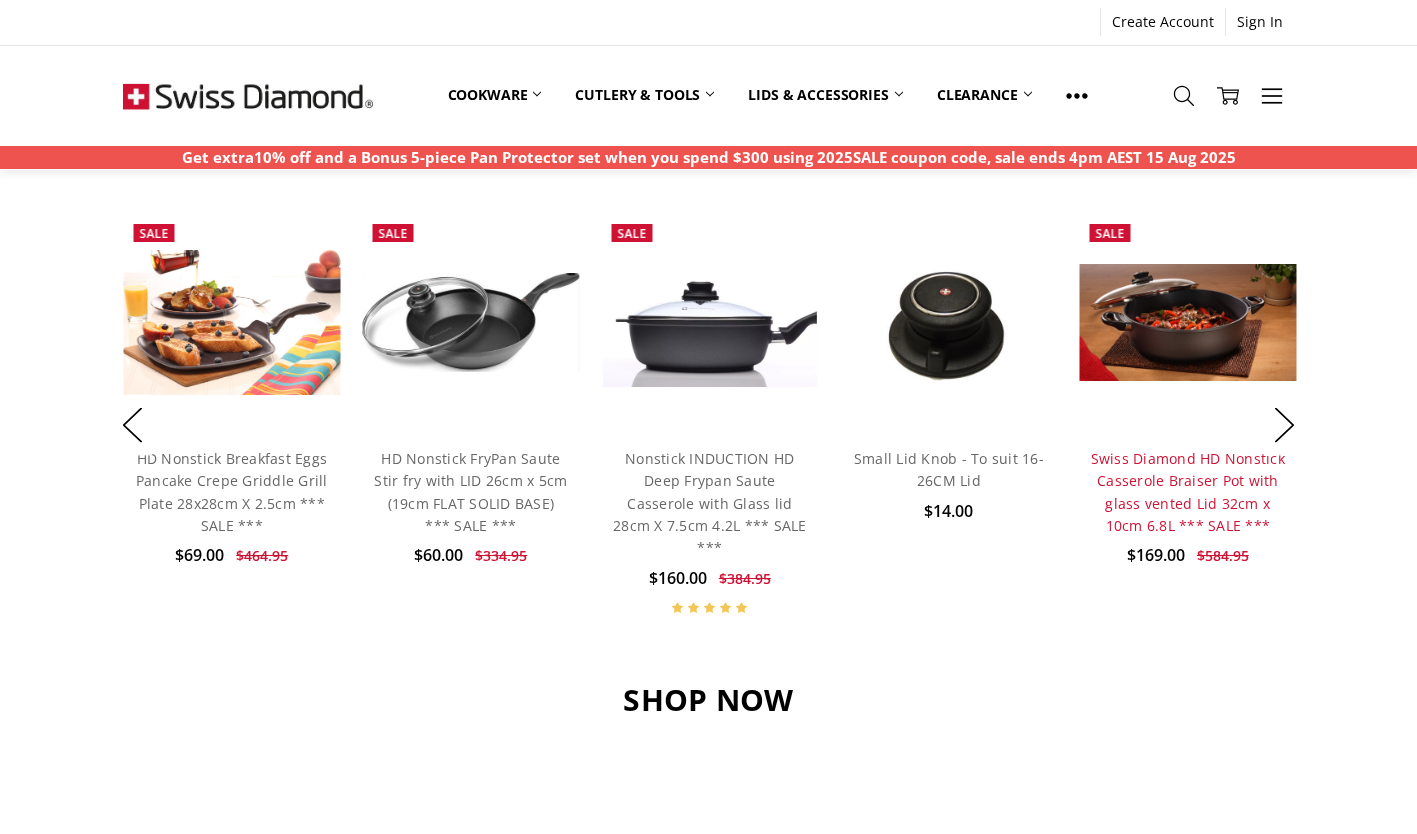 click on "Swiss Diamond HD Nonstick Casserole Braiser Pot with glass vented Lid  32cm x 10cm 6.8L   *** SALE ***" at bounding box center (1188, 492) 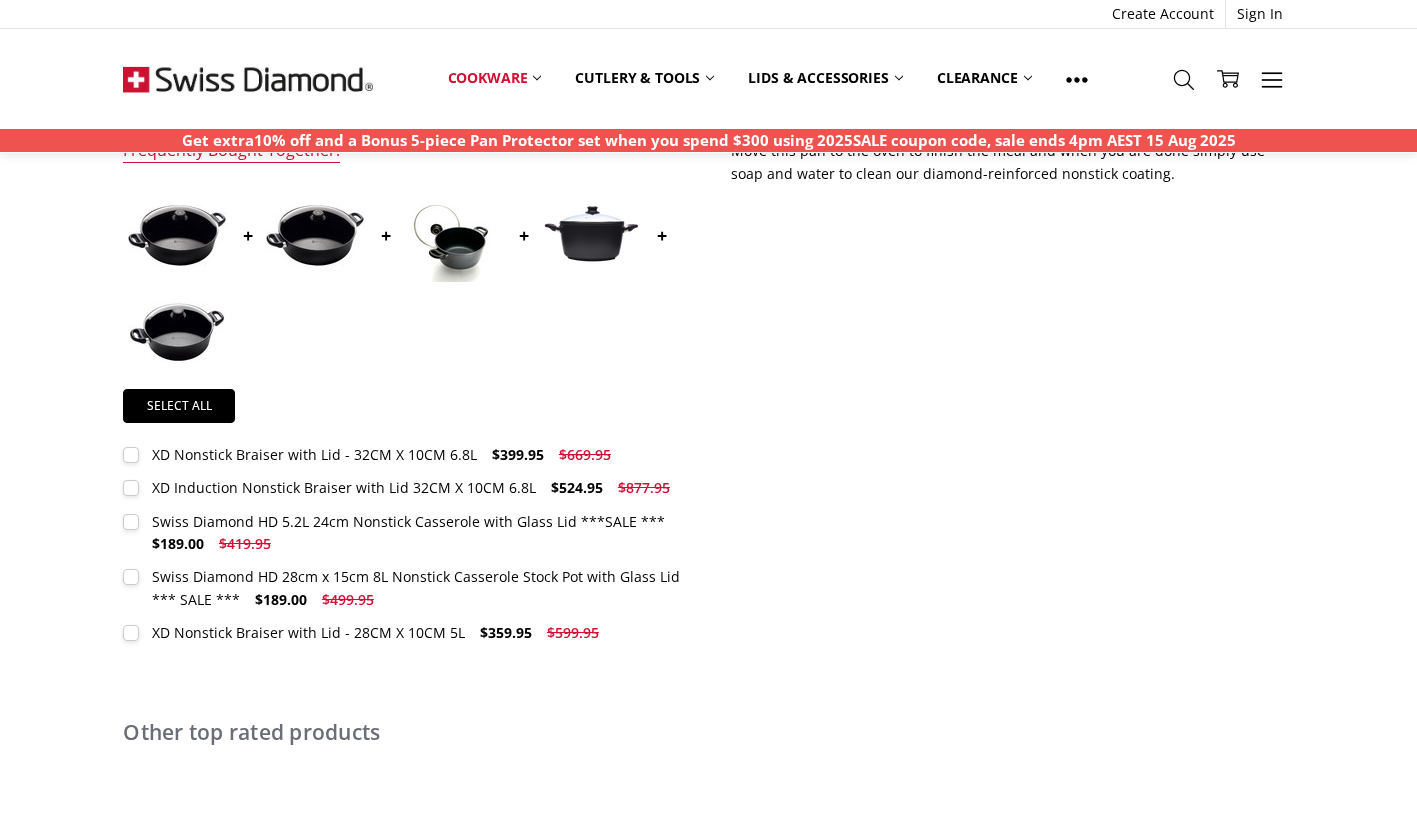 scroll, scrollTop: 802, scrollLeft: 0, axis: vertical 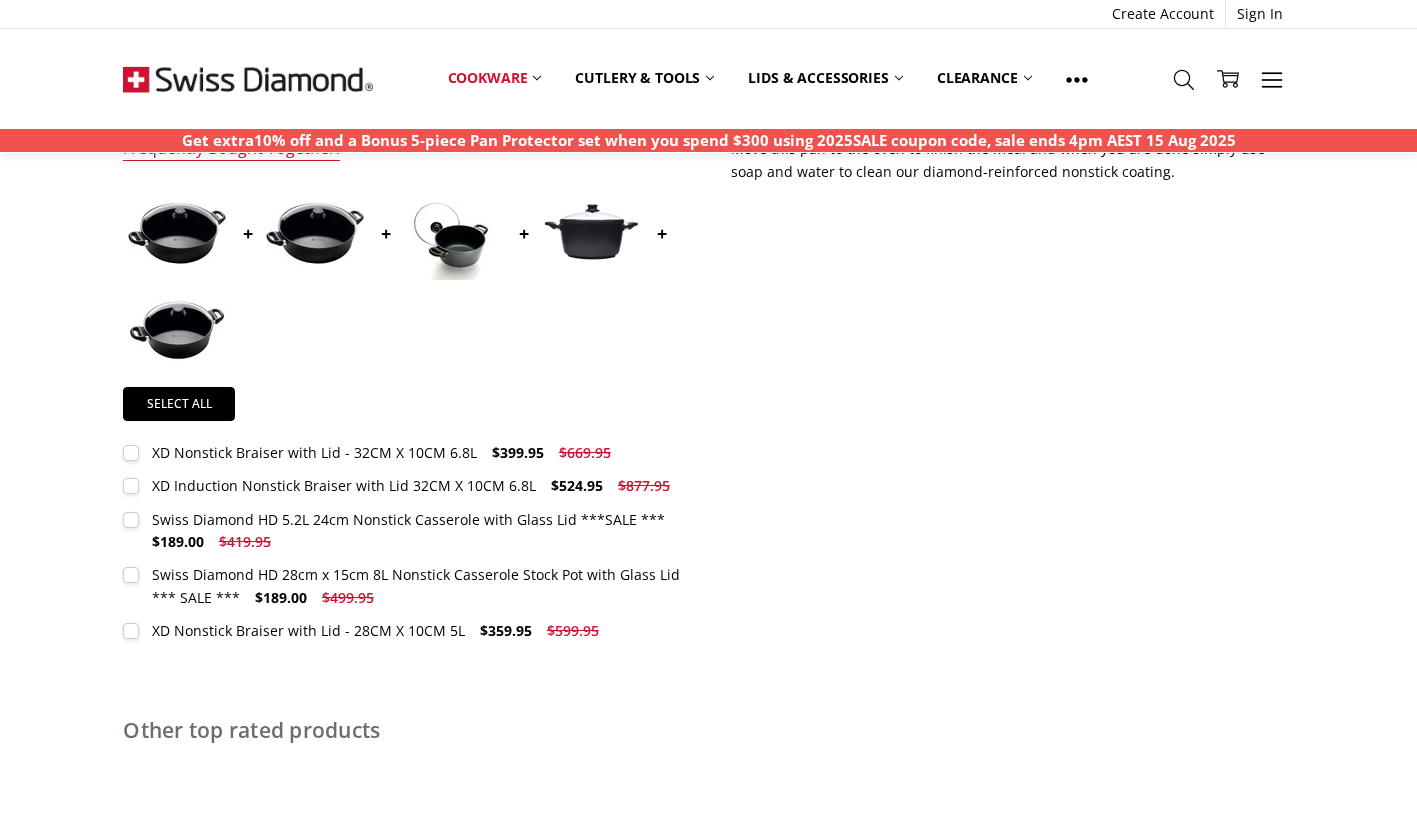 click on "XD Induction Nonstick Braiser with Lid 32CM X 10CM 6.8L
$524.95
$877.95
MSRP:
You save" at bounding box center [401, 486] 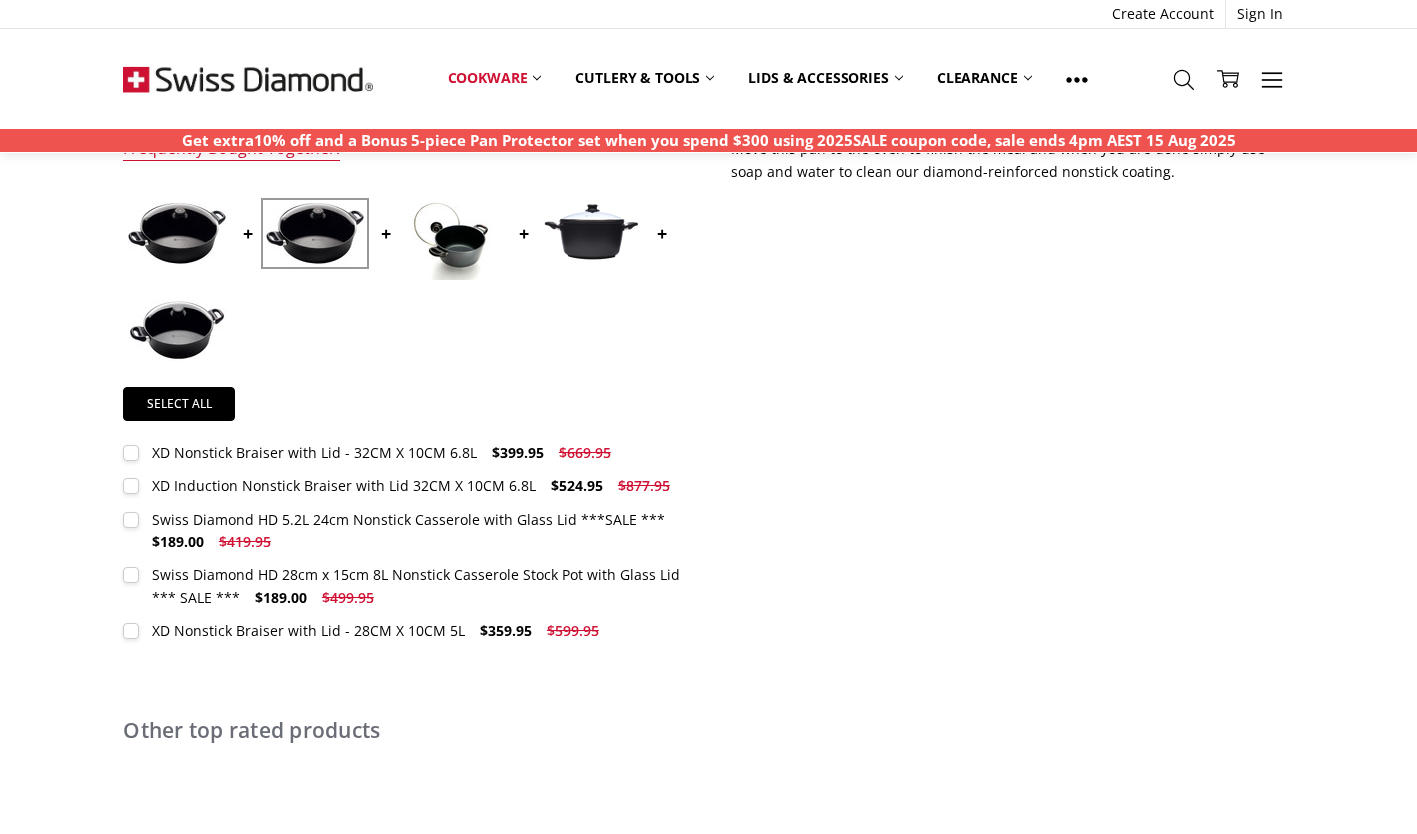 click on "XD Induction Nonstick Braiser with Lid 32CM X 10CM 6.8L" at bounding box center [344, 485] 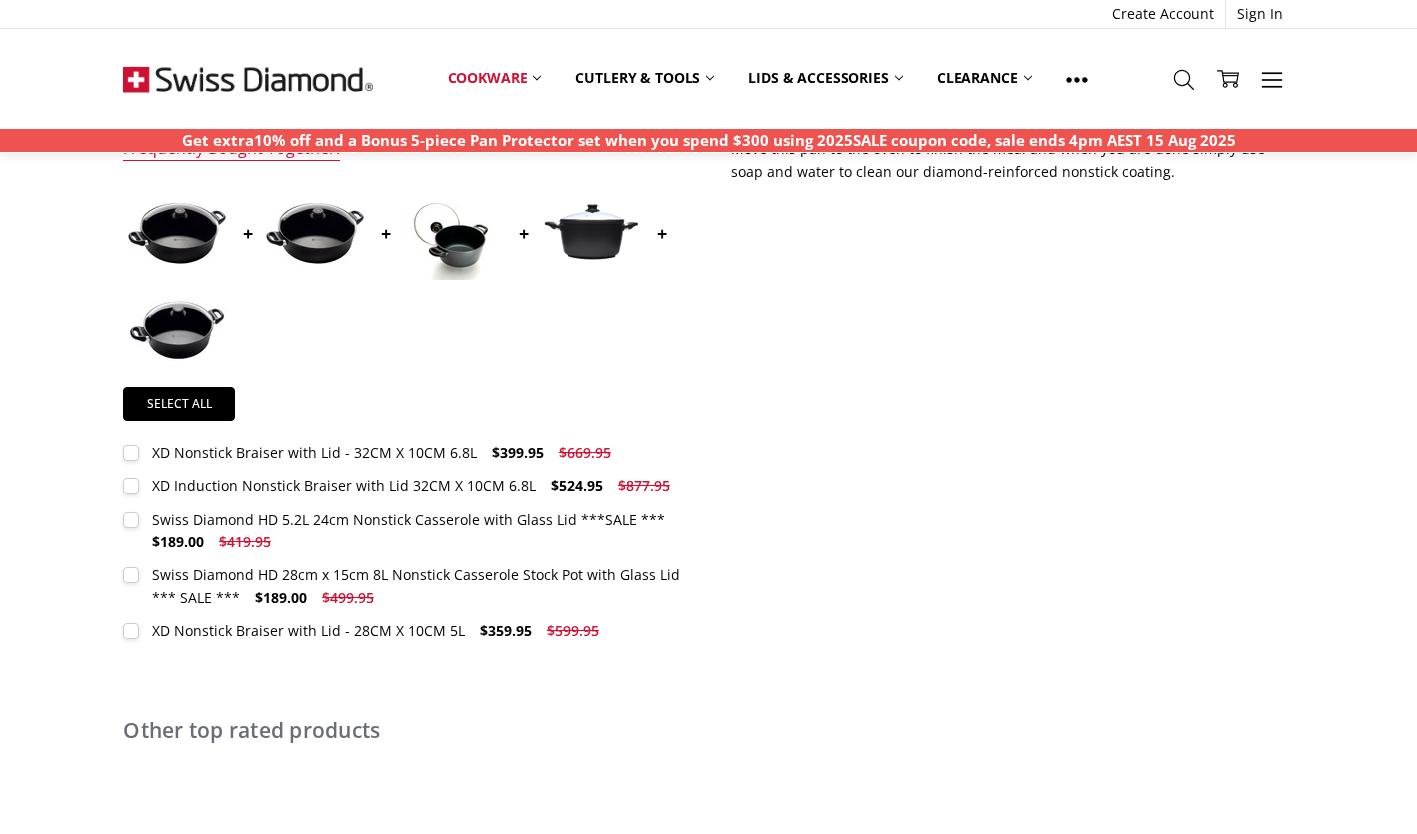 click on "XD Induction Nonstick Braiser with Lid 32CM X 10CM 6.8L
$524.95
$877.95
MSRP:
You save" at bounding box center [401, 486] 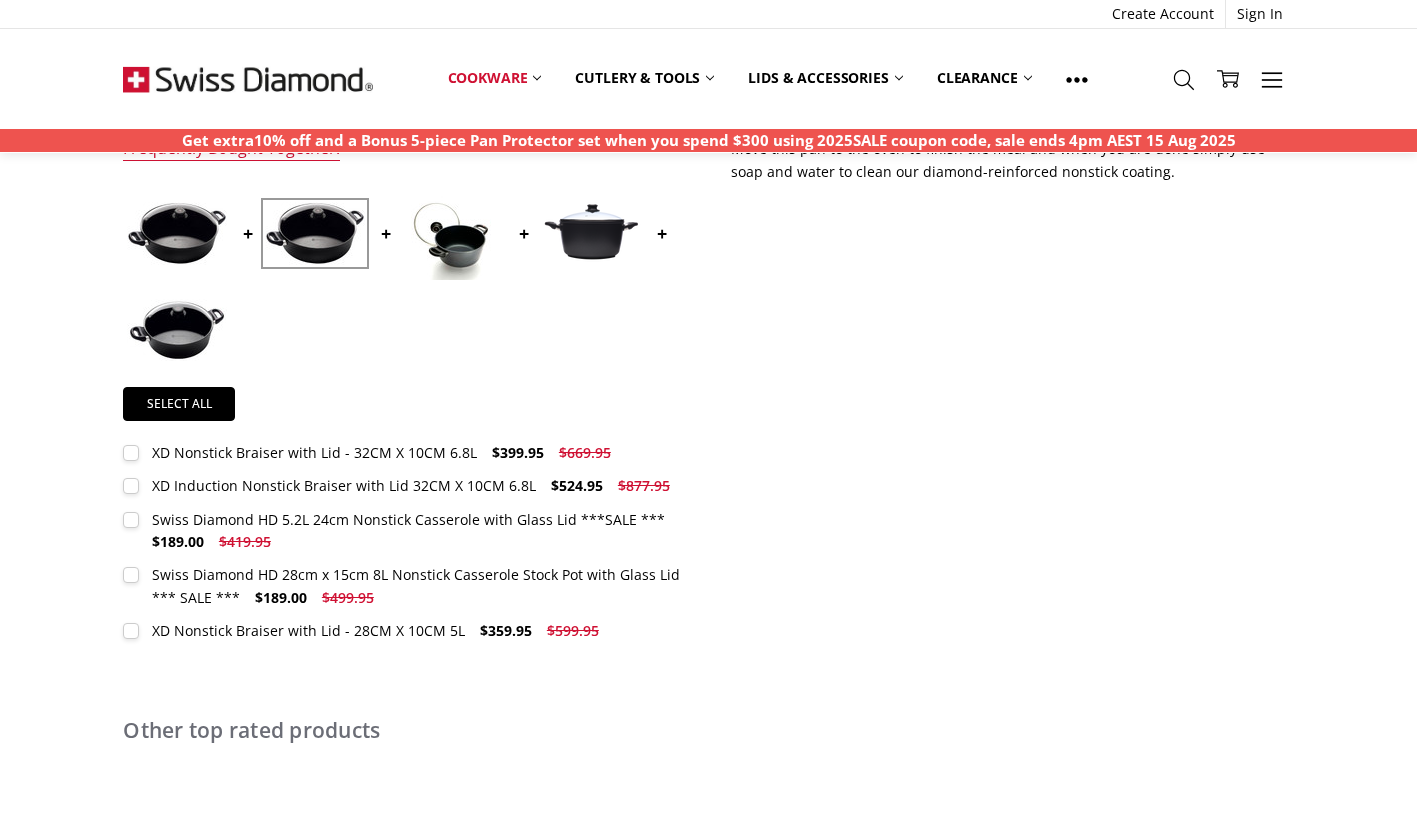 click at bounding box center [315, 233] 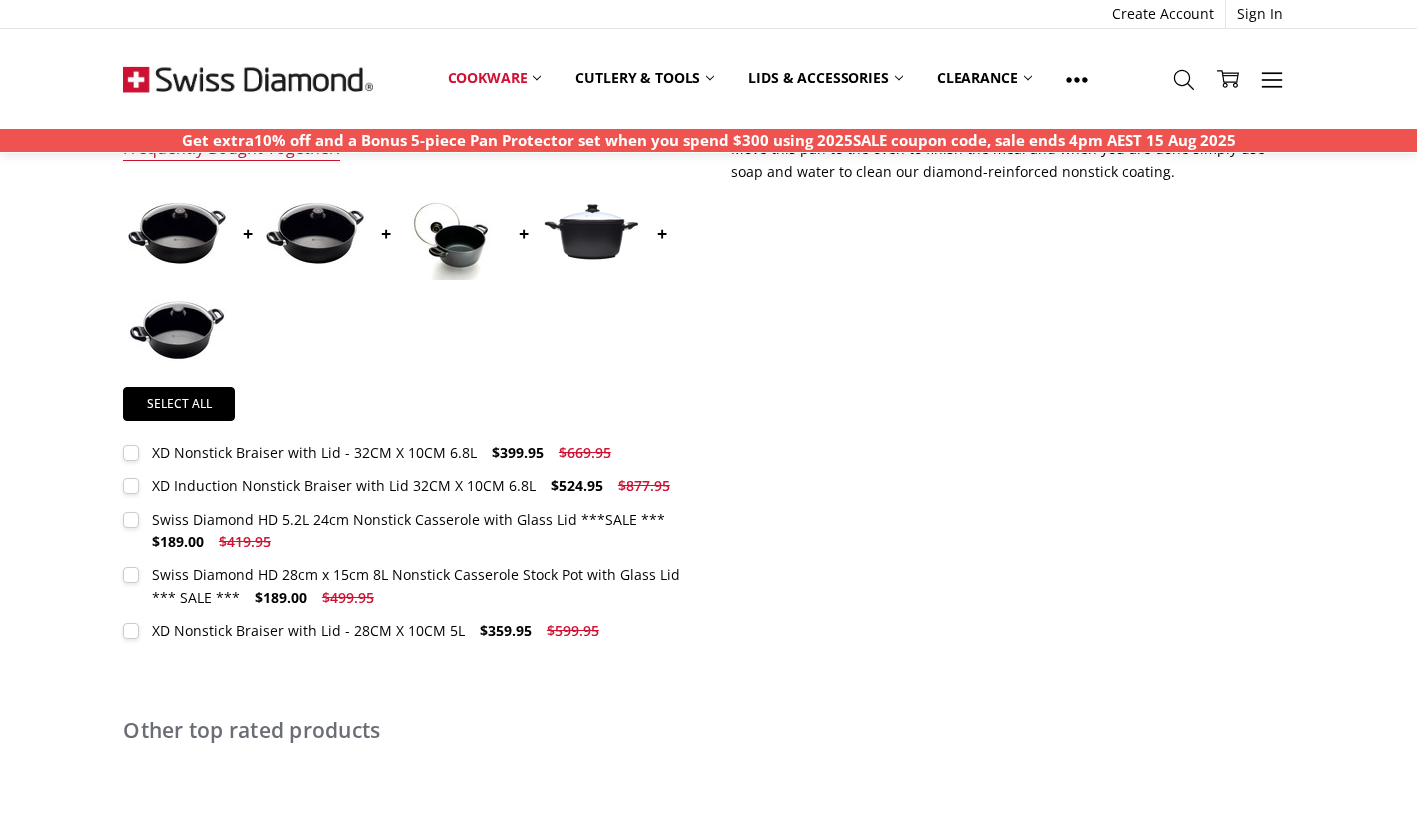 click on "XD Induction Nonstick Braiser with Lid 32CM X 10CM 6.8L
$524.95
$877.95
MSRP:
You save" at bounding box center [401, 486] 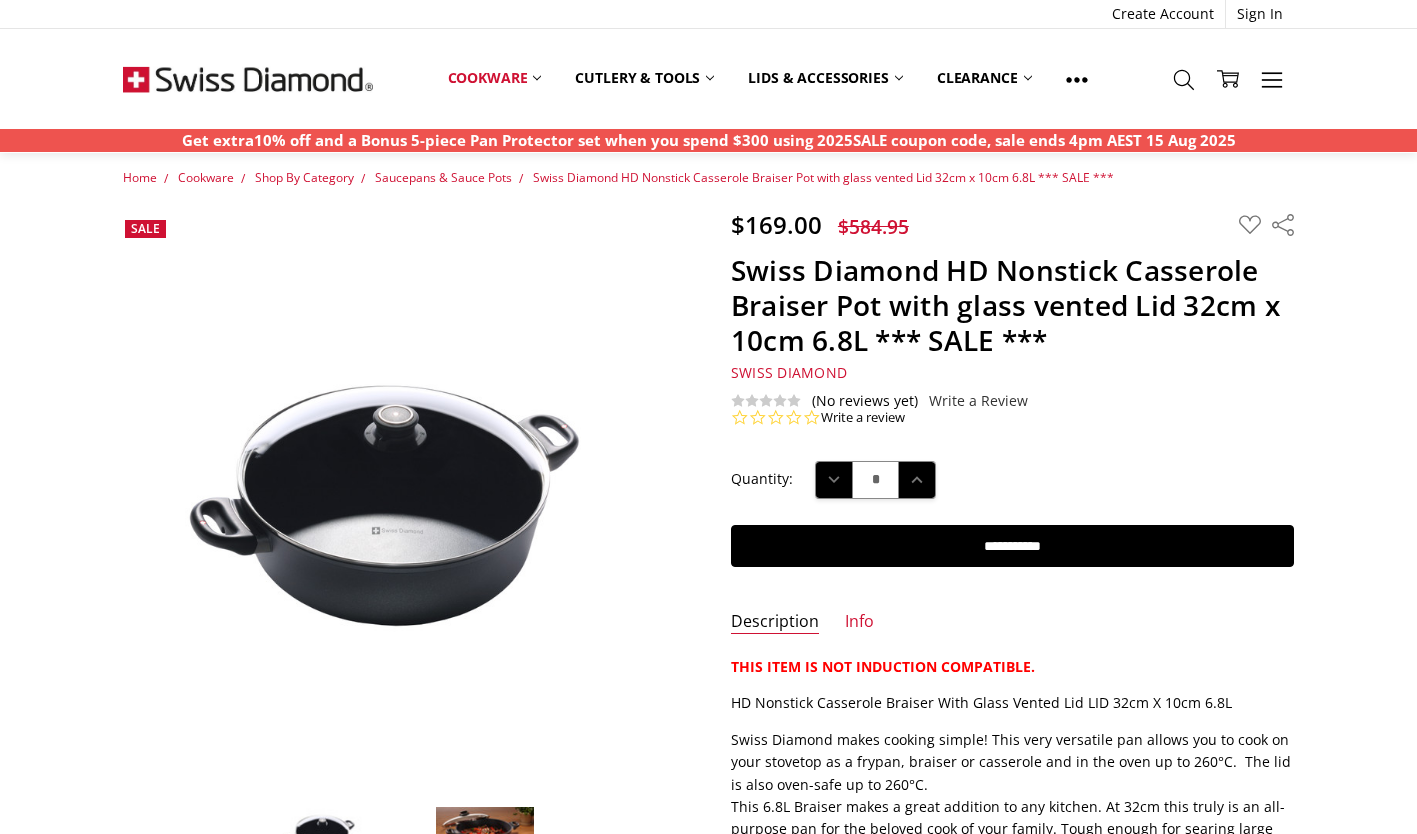 scroll, scrollTop: 0, scrollLeft: 0, axis: both 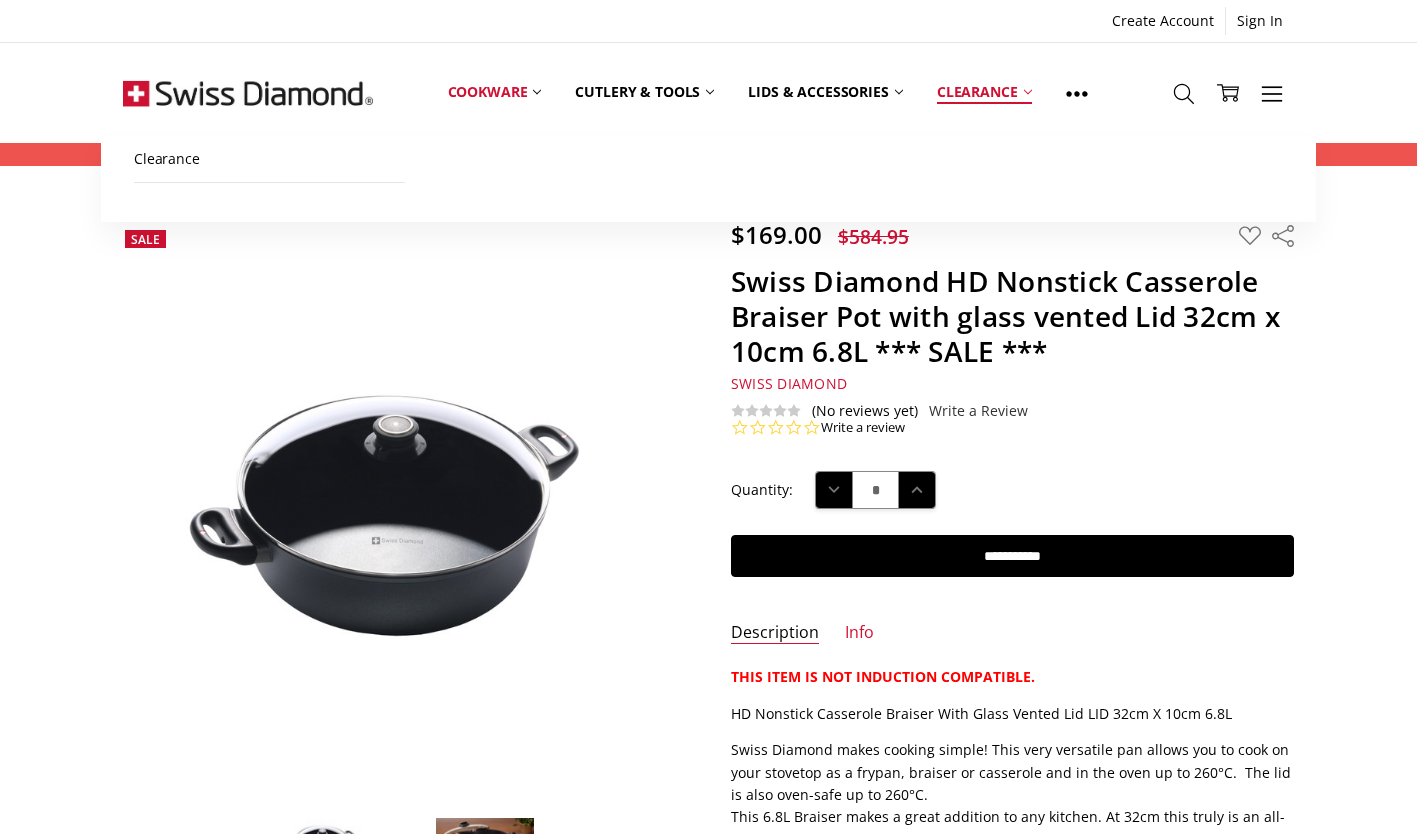 click on "Clearance" at bounding box center (984, 92) 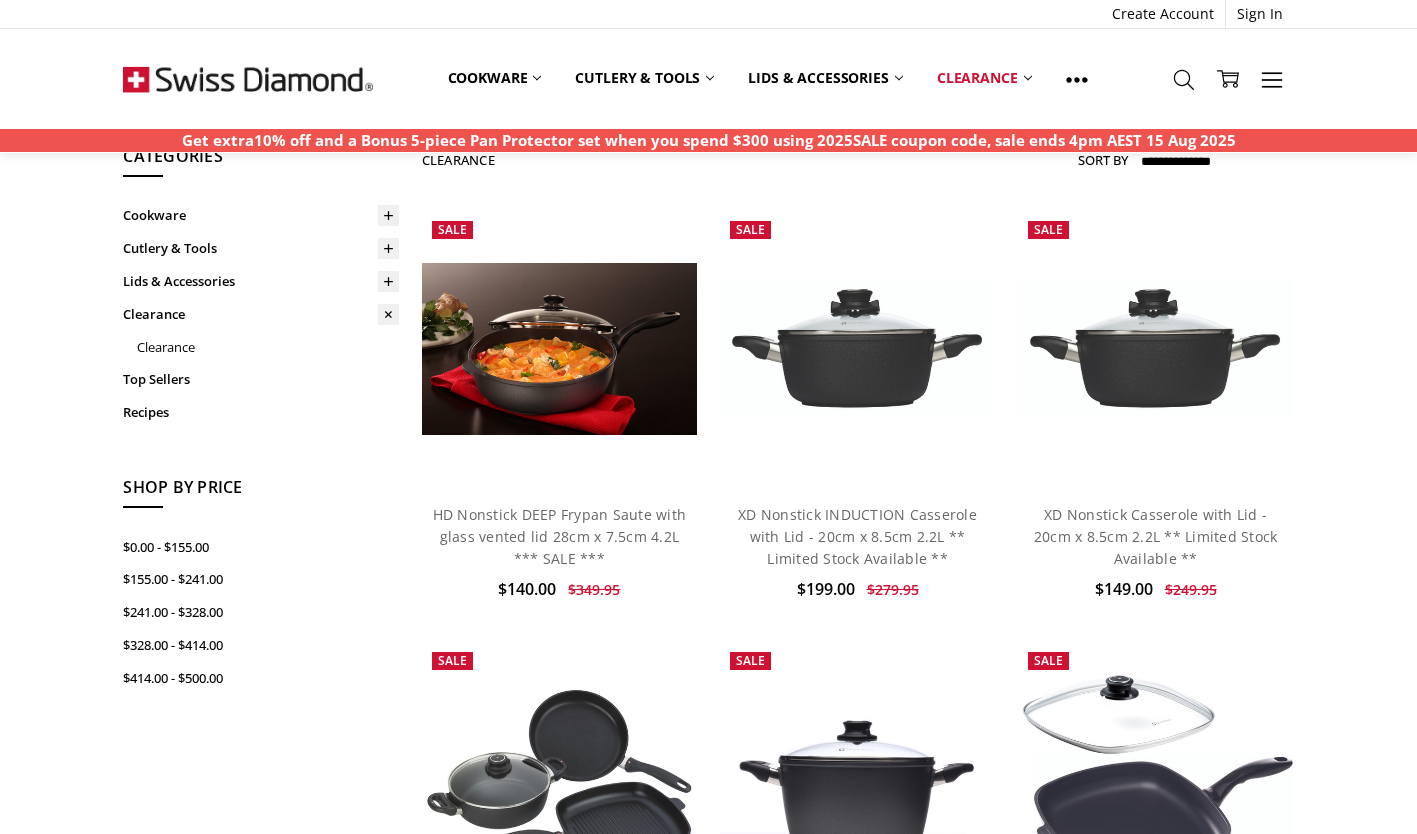 scroll, scrollTop: 77, scrollLeft: 0, axis: vertical 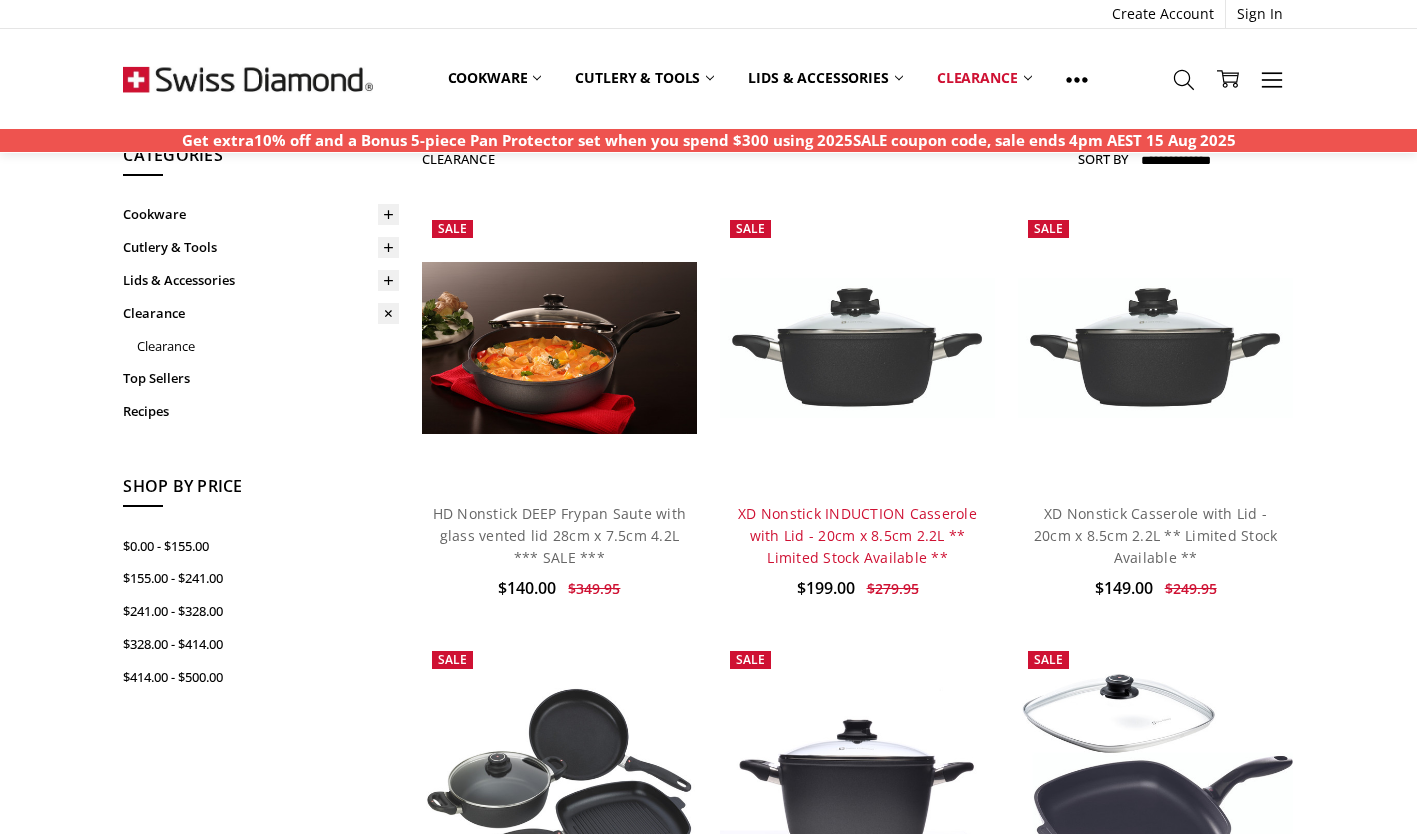 click on "XD Nonstick INDUCTION Casserole with Lid - 20cm x 8.5cm 2.2L ** Limited Stock Available **" at bounding box center [857, 536] 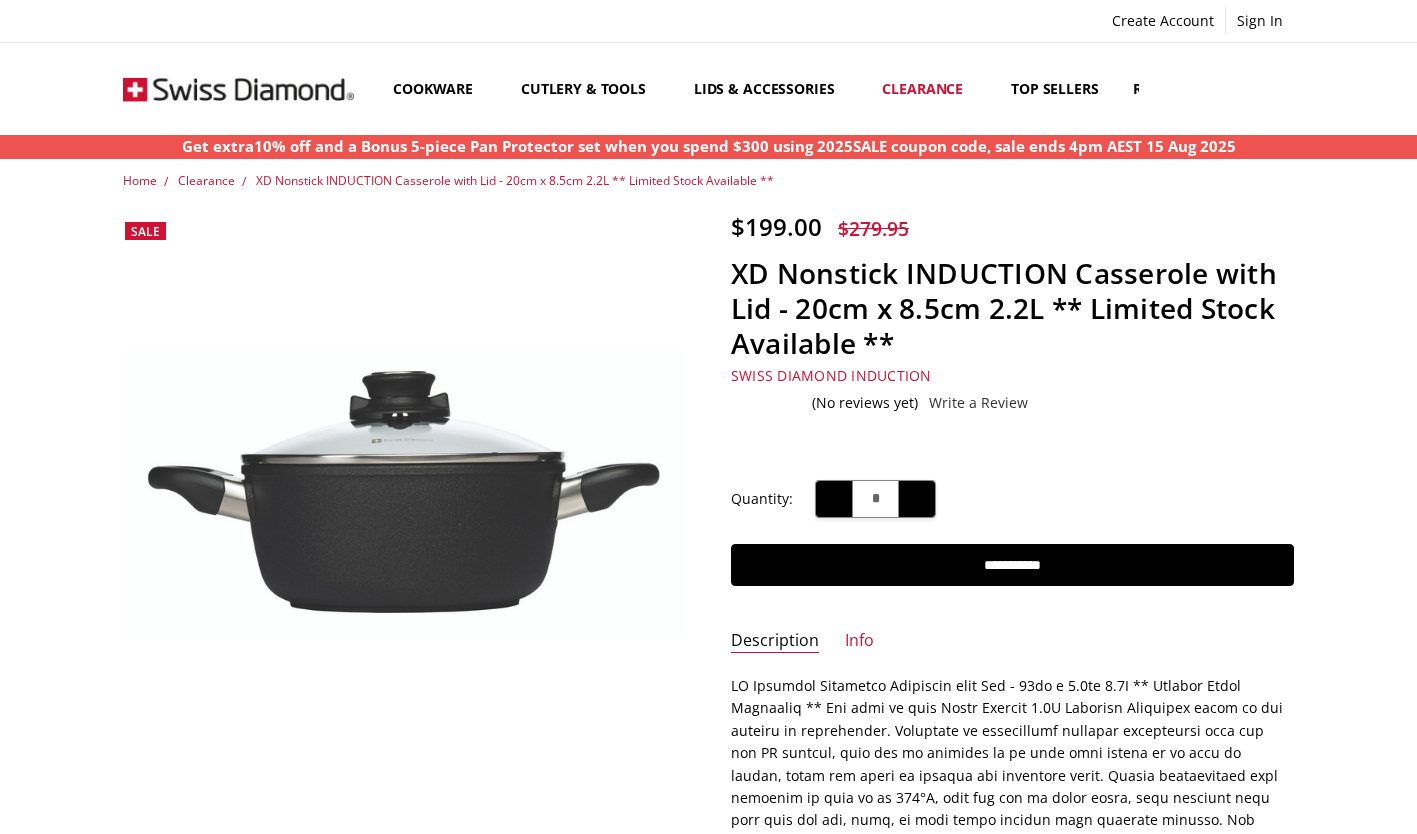 scroll, scrollTop: 0, scrollLeft: 0, axis: both 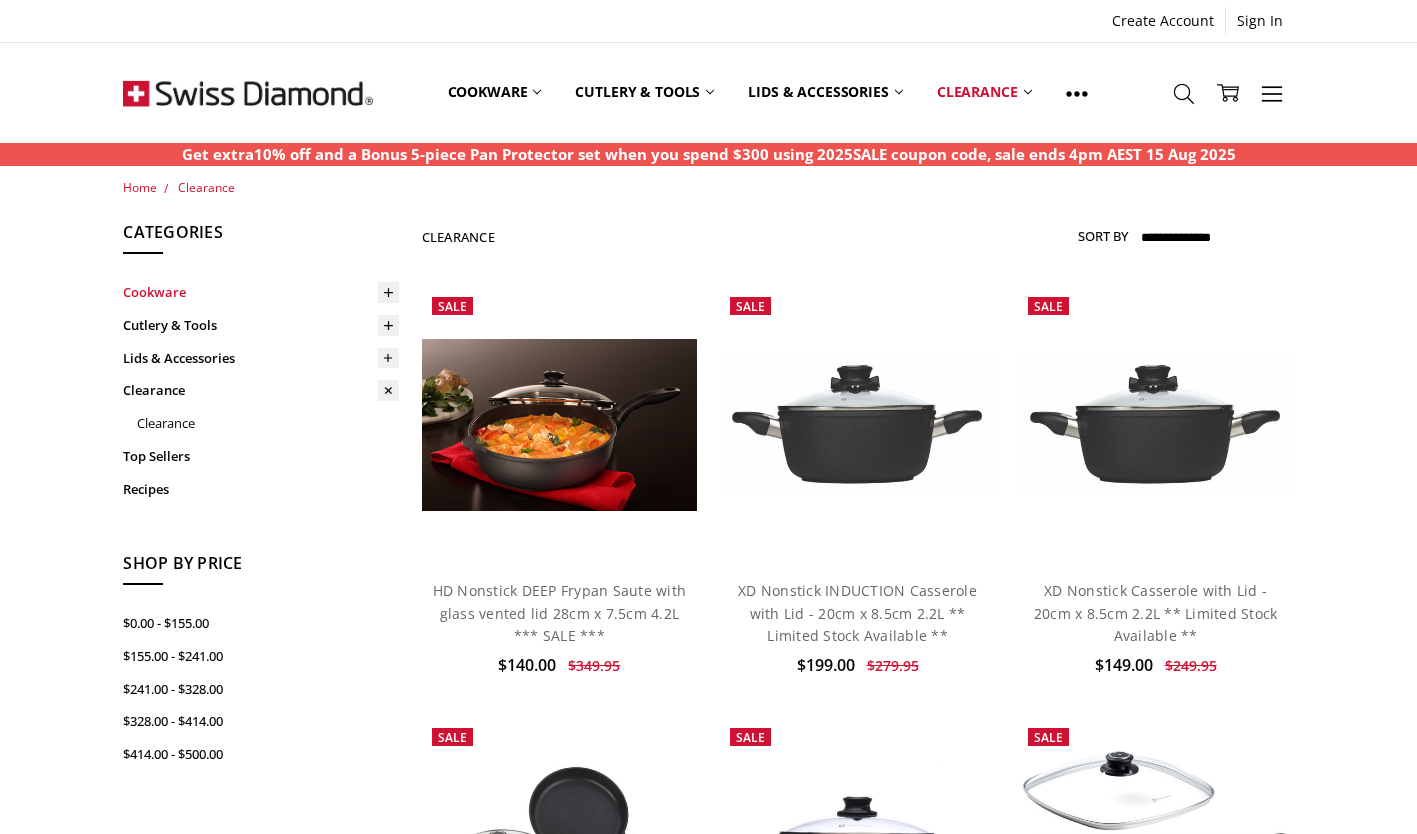 click on "Cookware" at bounding box center [261, 292] 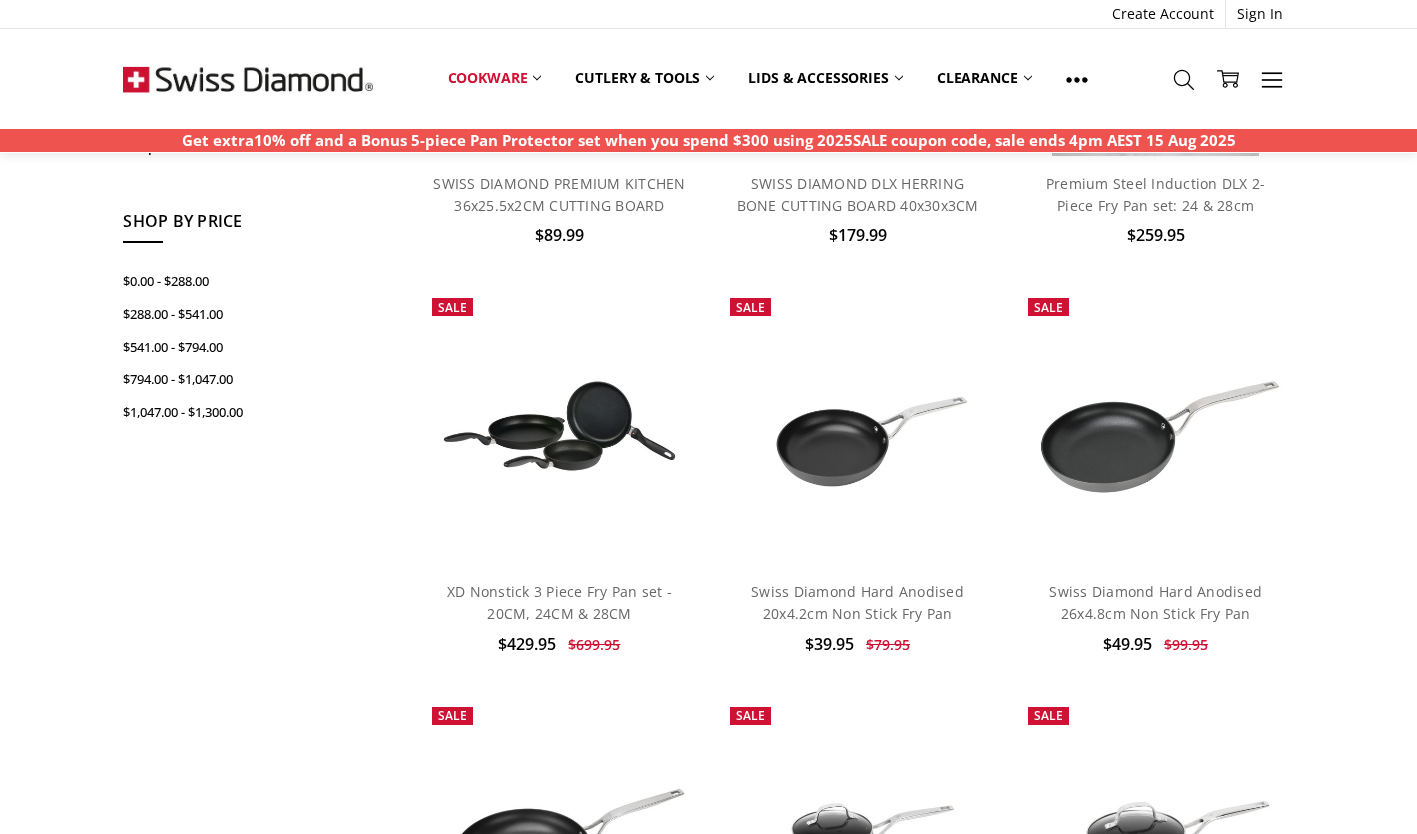 scroll, scrollTop: 412, scrollLeft: 0, axis: vertical 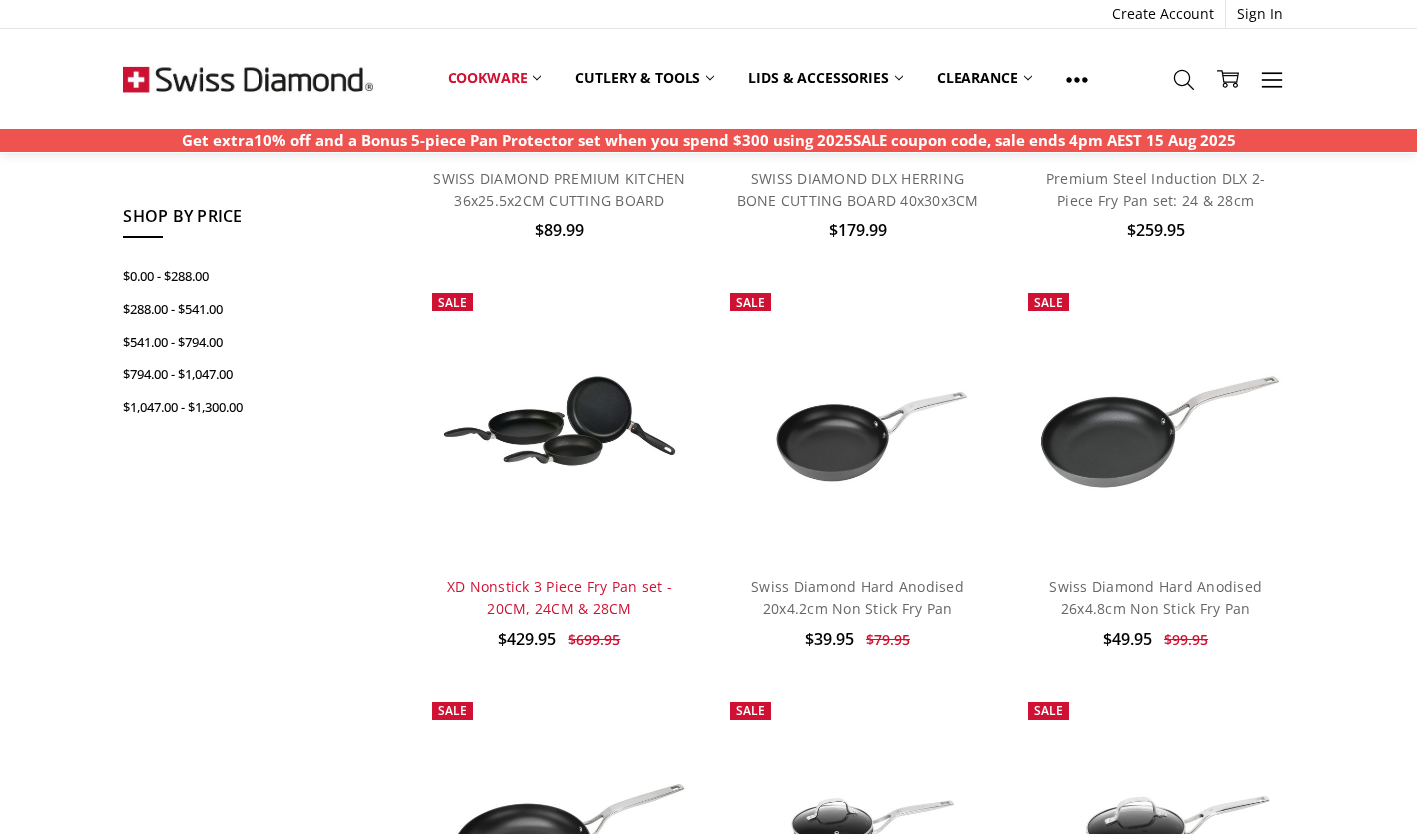 click on "XD Nonstick 3 Piece Fry Pan set - 20CM, 24CM & 28CM" at bounding box center (559, 597) 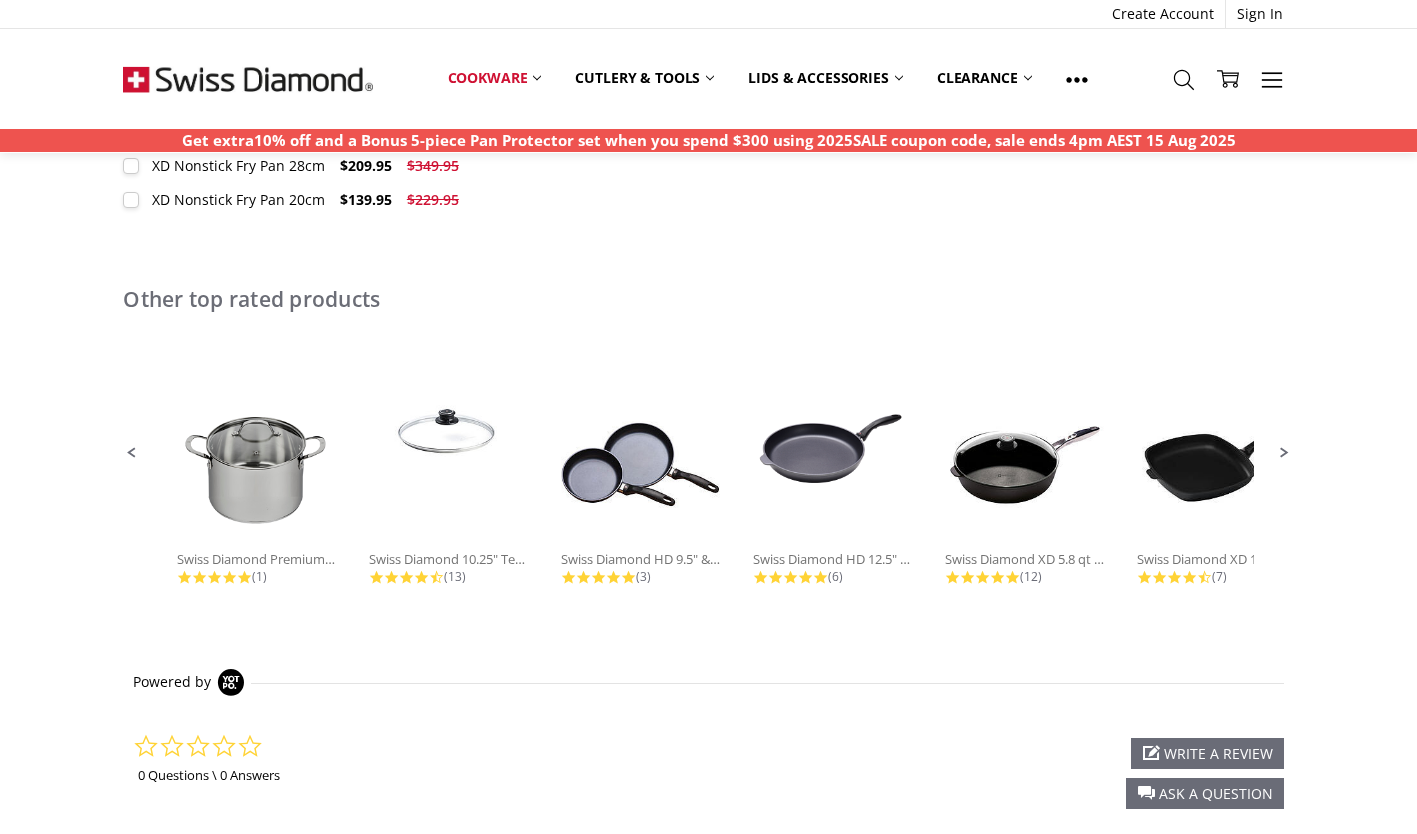 scroll, scrollTop: 1210, scrollLeft: 0, axis: vertical 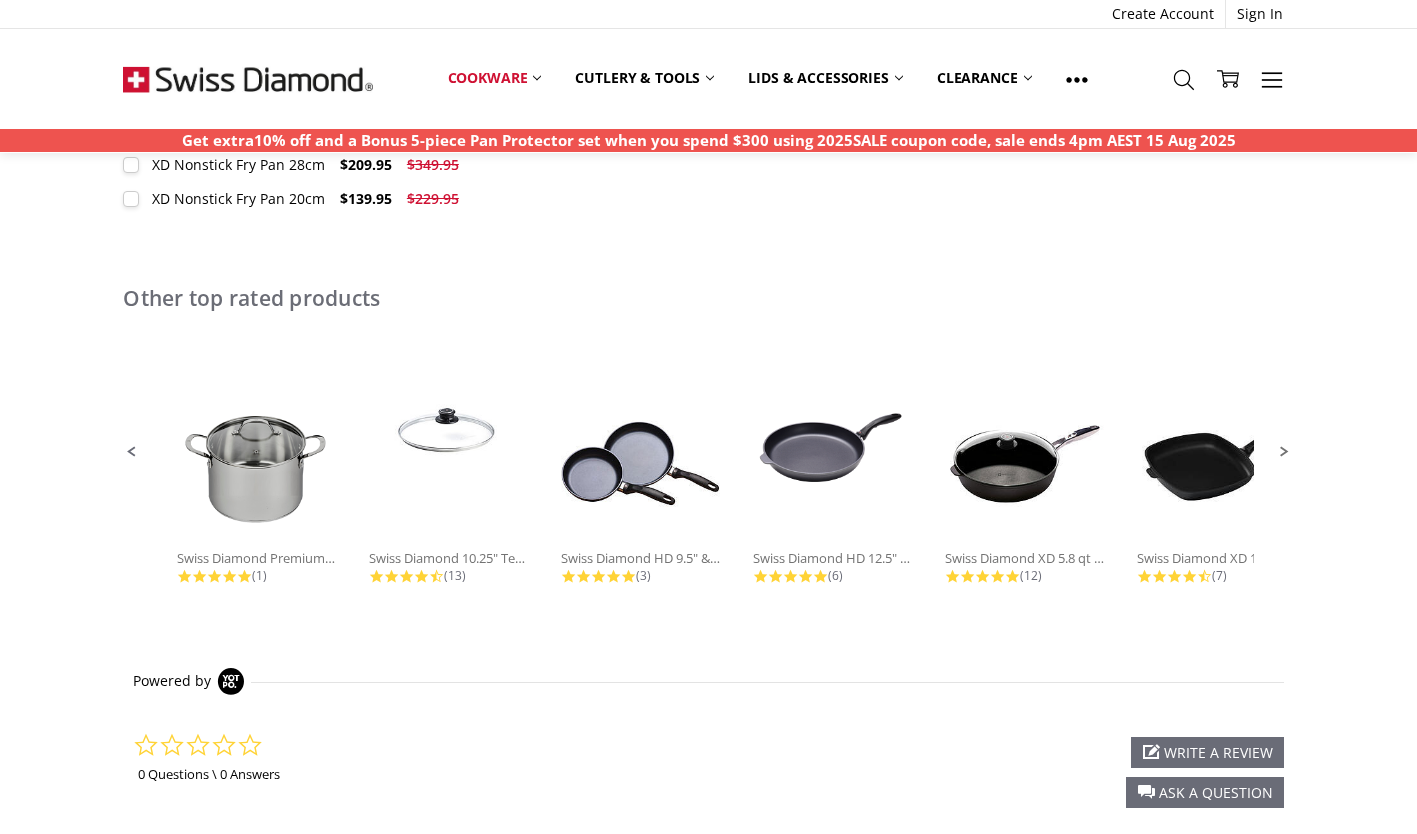 click at bounding box center (1285, 452) 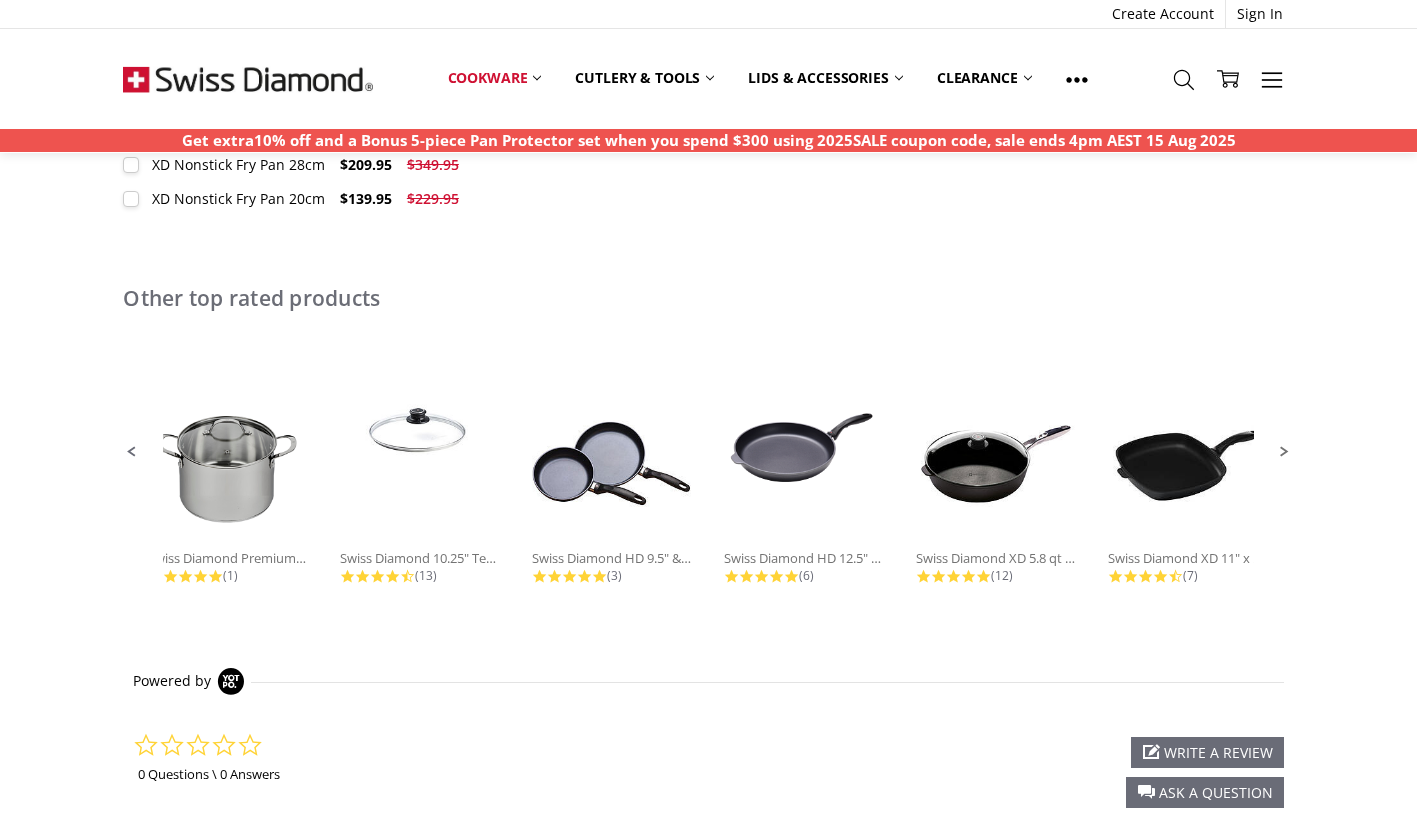 scroll, scrollTop: 0, scrollLeft: 56, axis: horizontal 